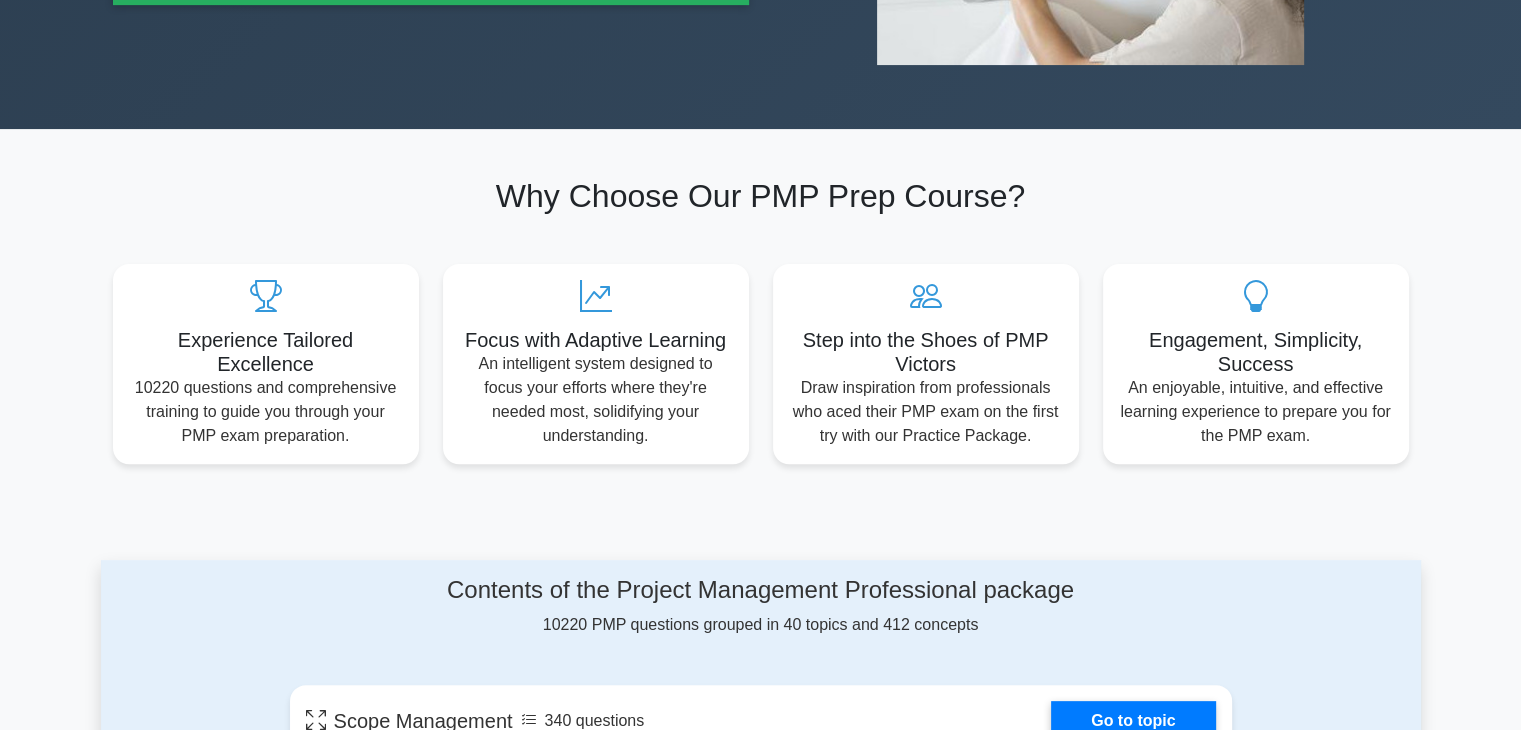 scroll, scrollTop: 800, scrollLeft: 0, axis: vertical 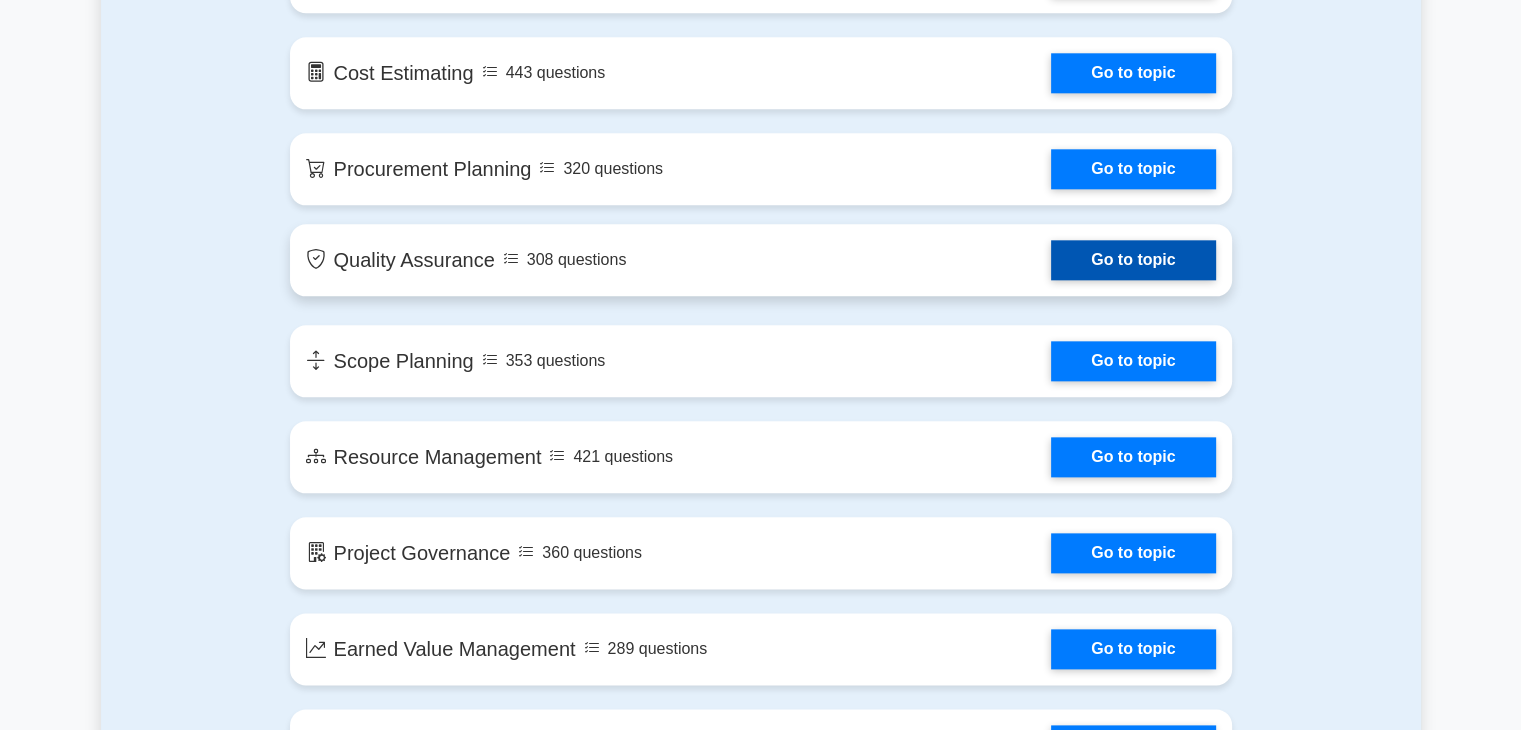 click on "Go to topic" at bounding box center (1133, 260) 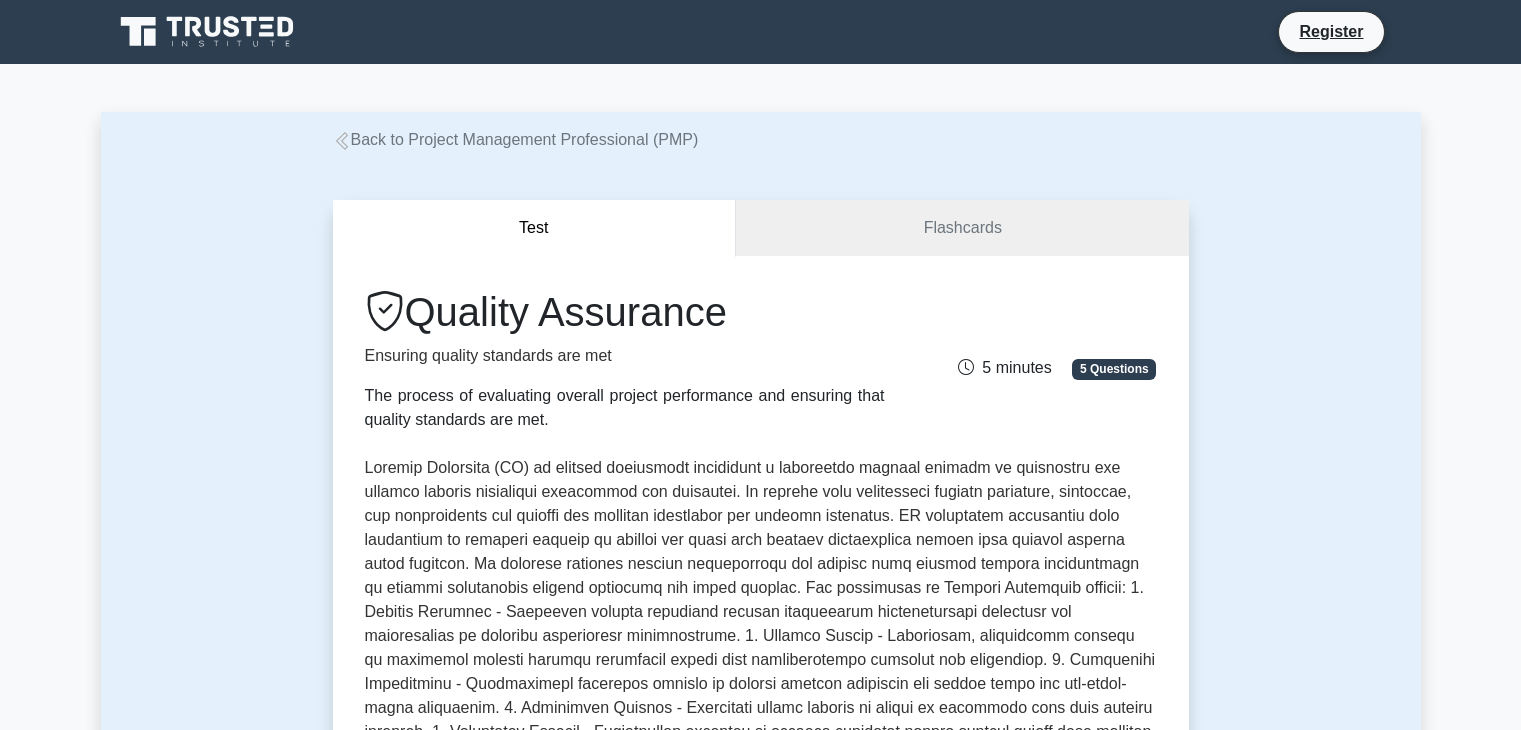scroll, scrollTop: 0, scrollLeft: 0, axis: both 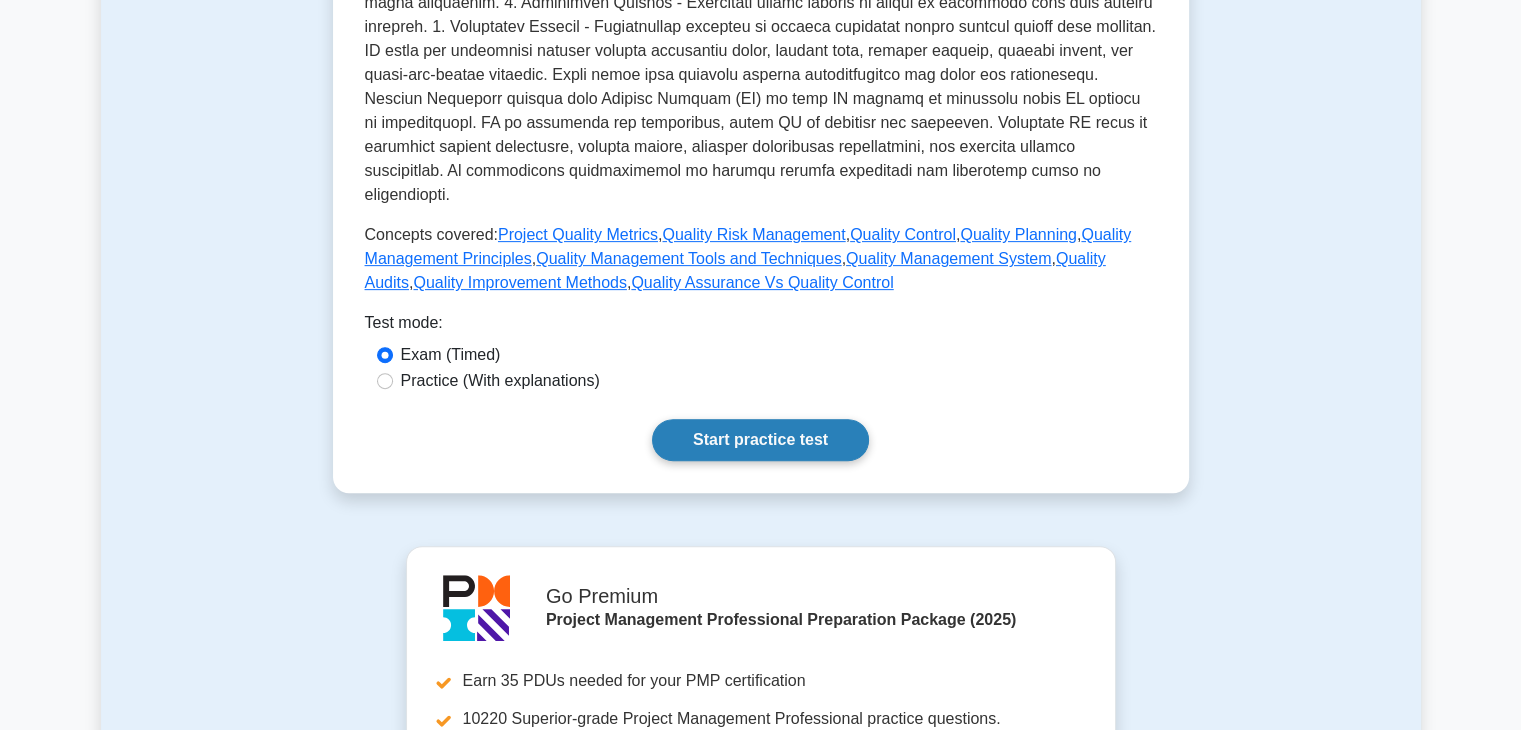 click on "Start practice test" at bounding box center [760, 440] 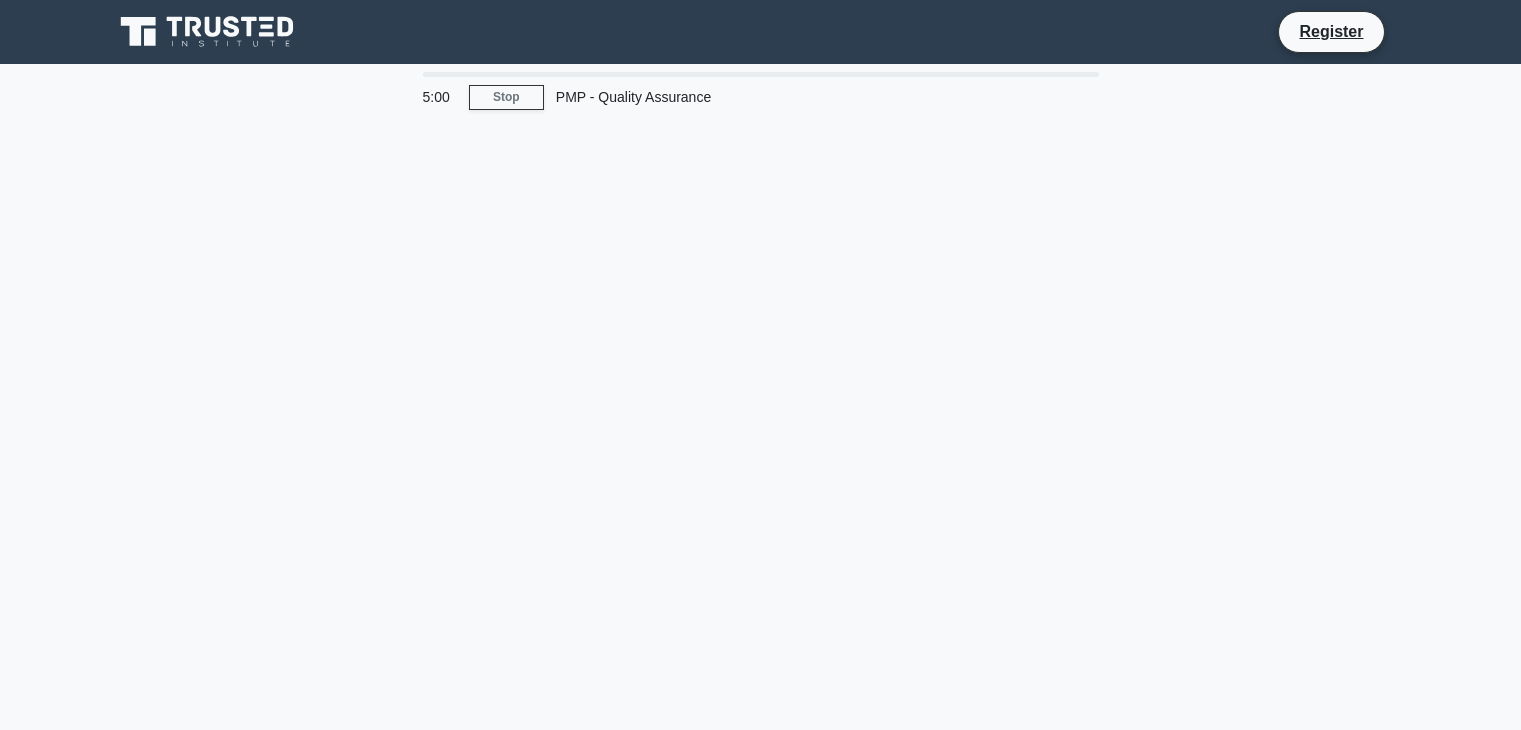 scroll, scrollTop: 0, scrollLeft: 0, axis: both 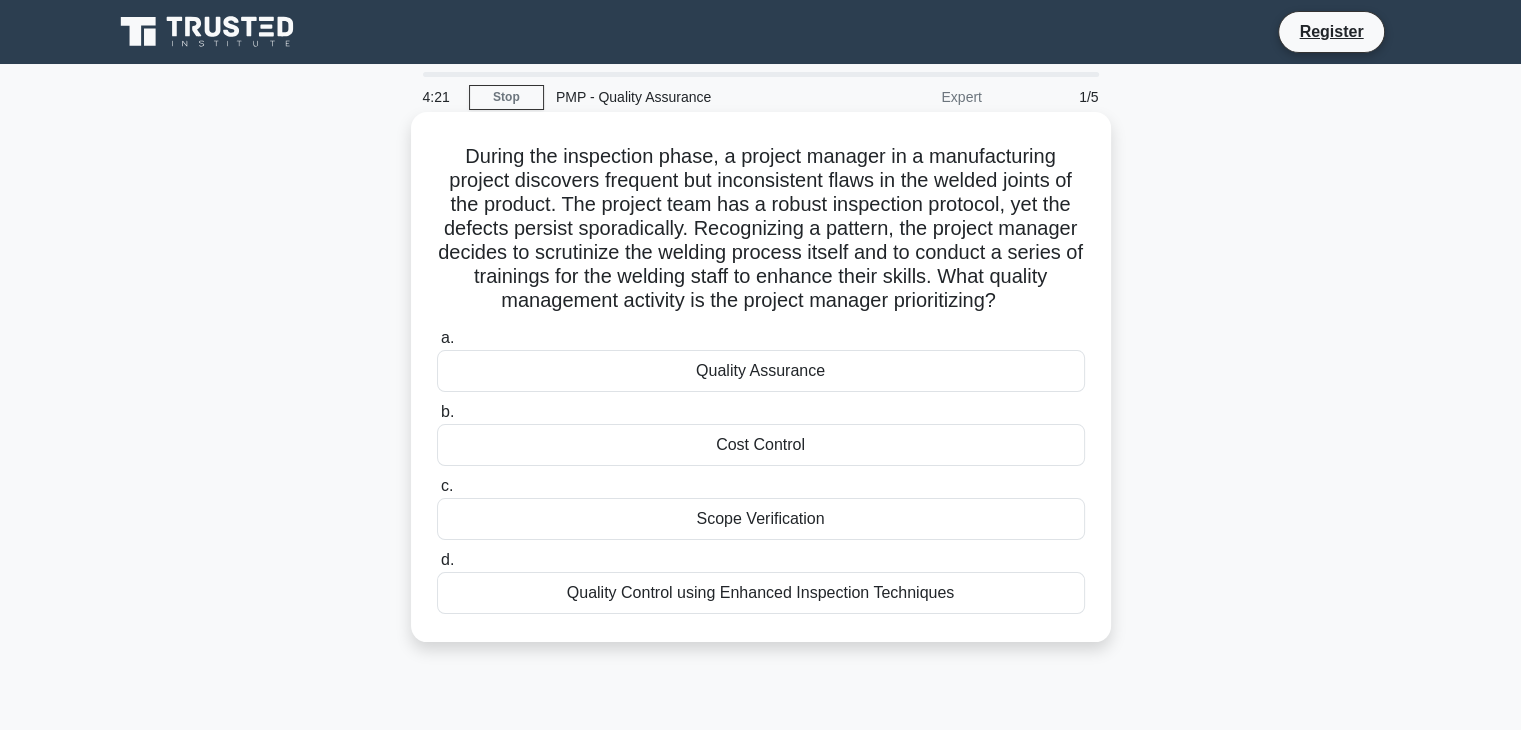 click on "Quality Assurance" at bounding box center (761, 371) 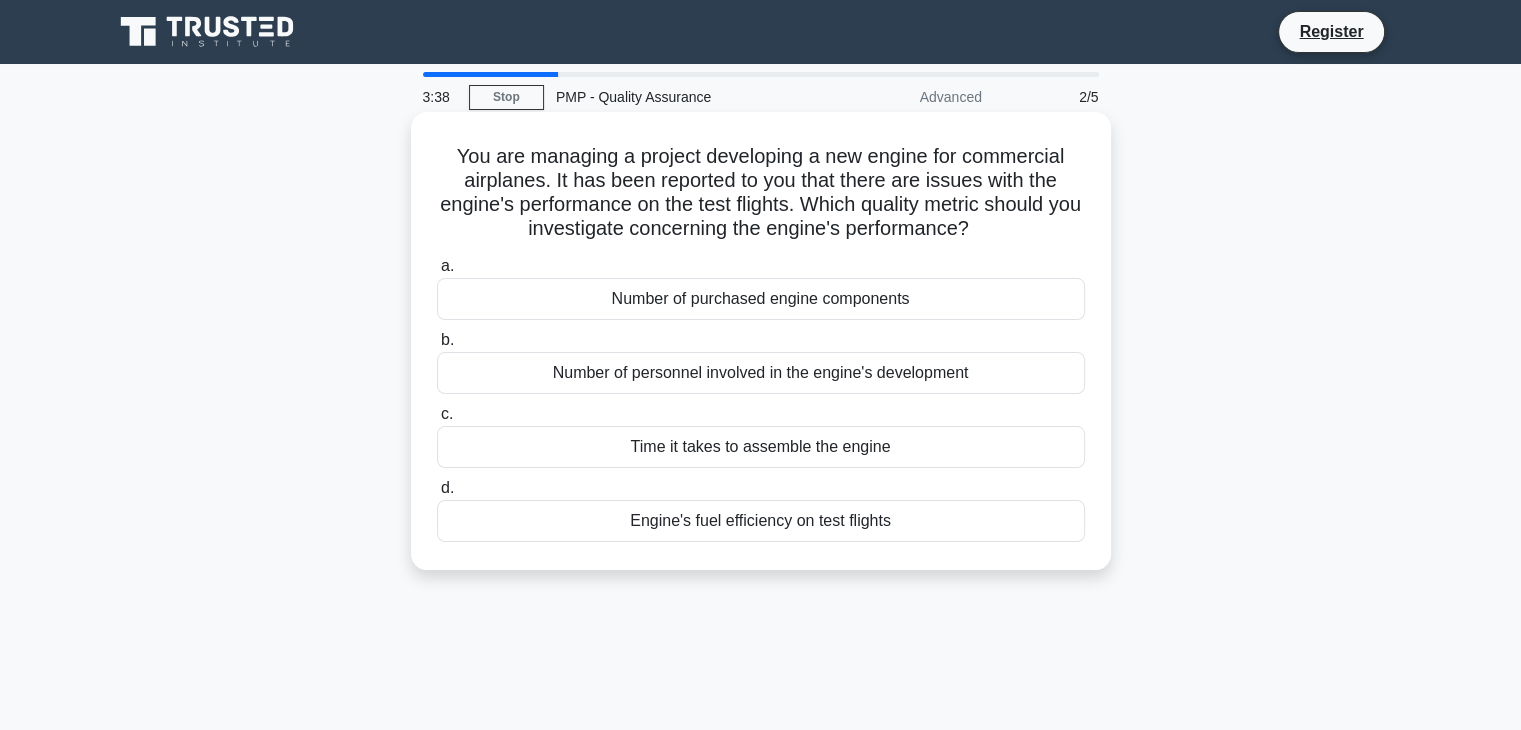 click on "Time it takes to assemble the engine" at bounding box center (761, 447) 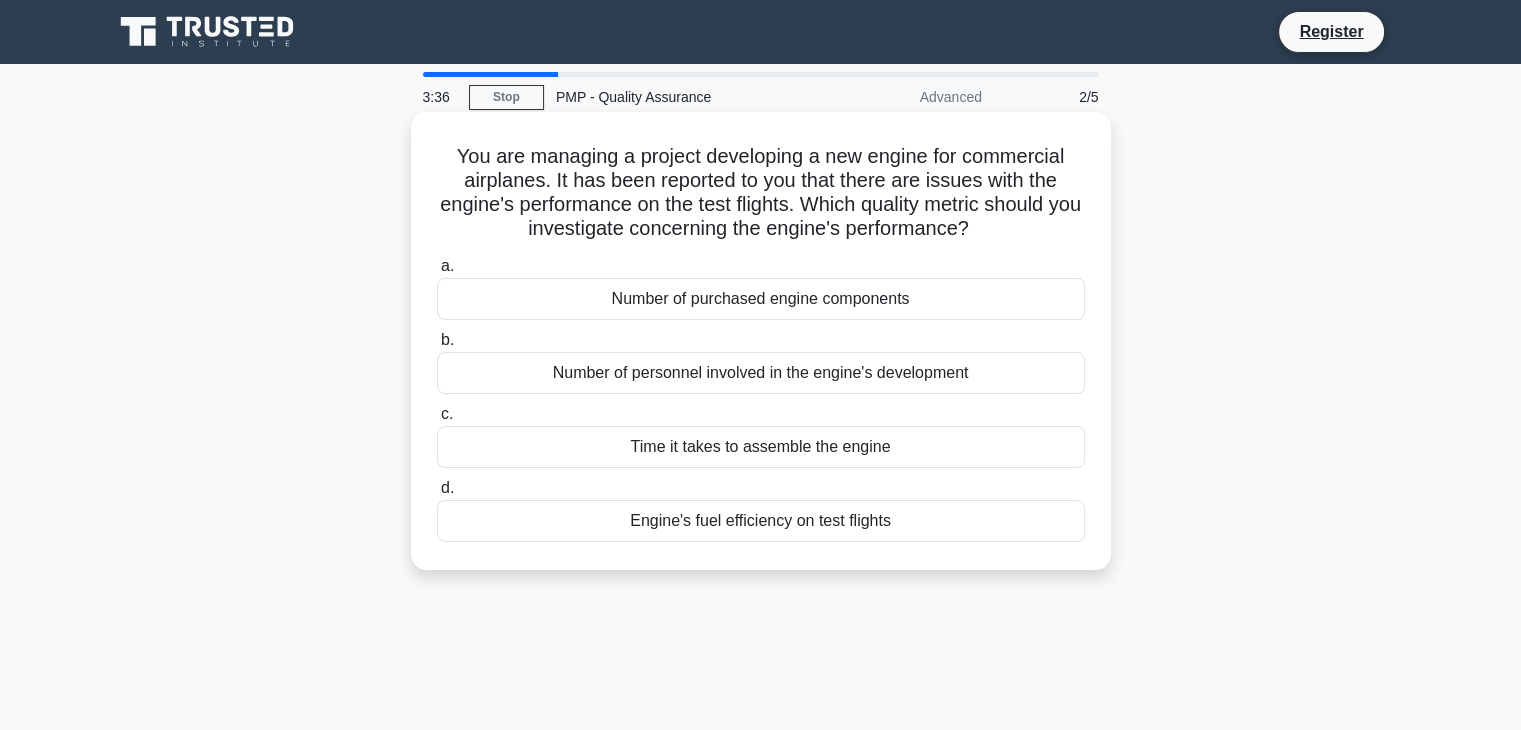 click on "Time it takes to assemble the engine" at bounding box center [761, 447] 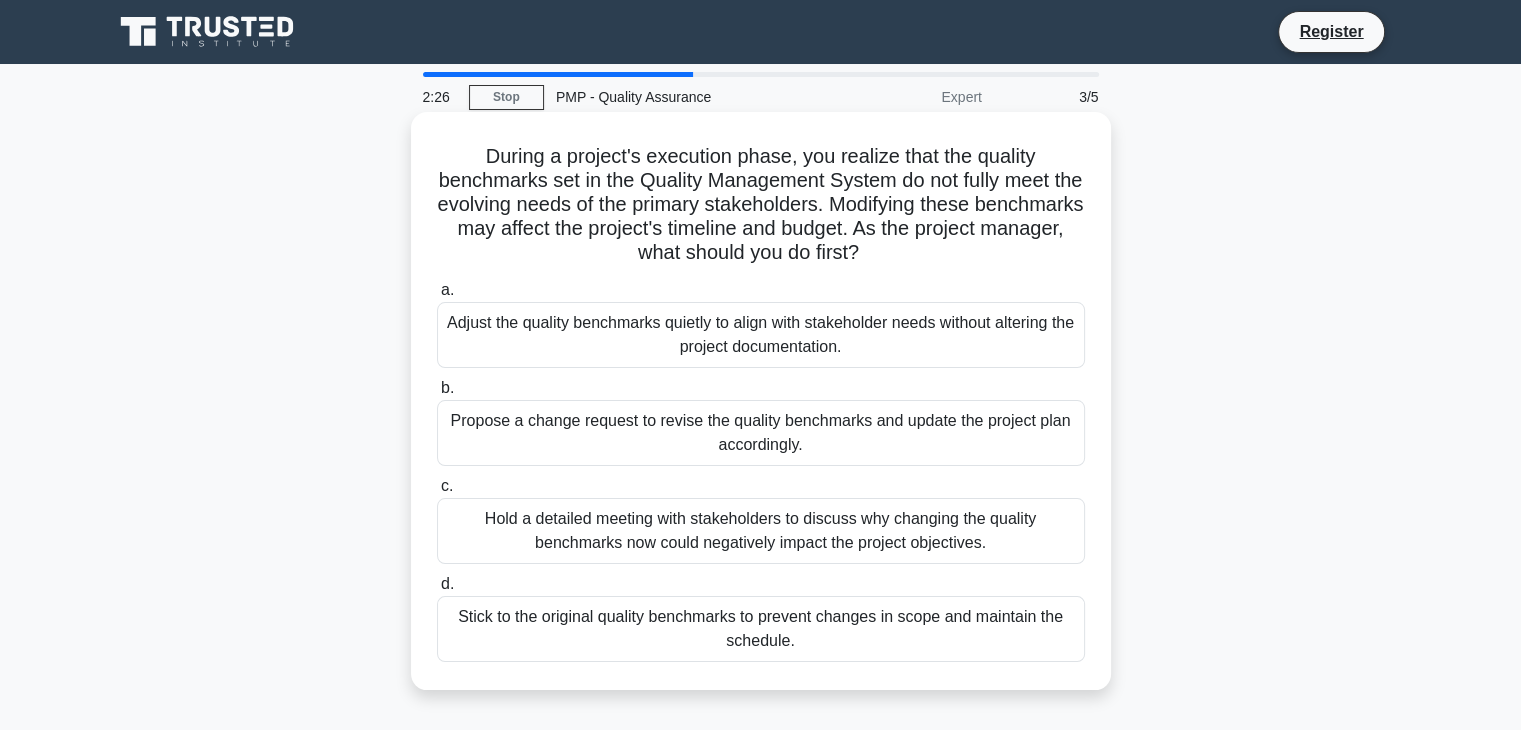 click on "Stick to the original quality benchmarks to prevent changes in scope and maintain the schedule." at bounding box center (761, 629) 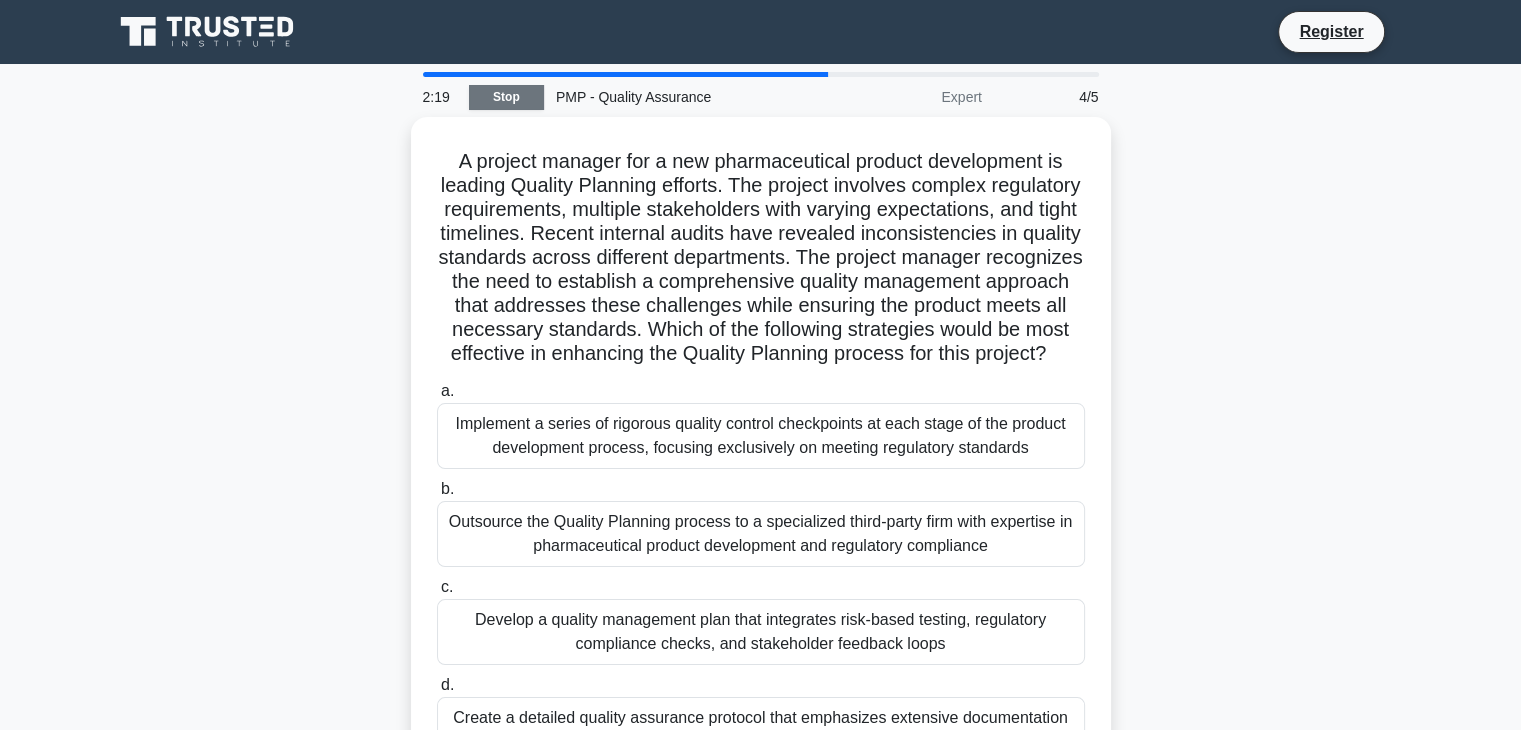 click on "Stop" at bounding box center (506, 97) 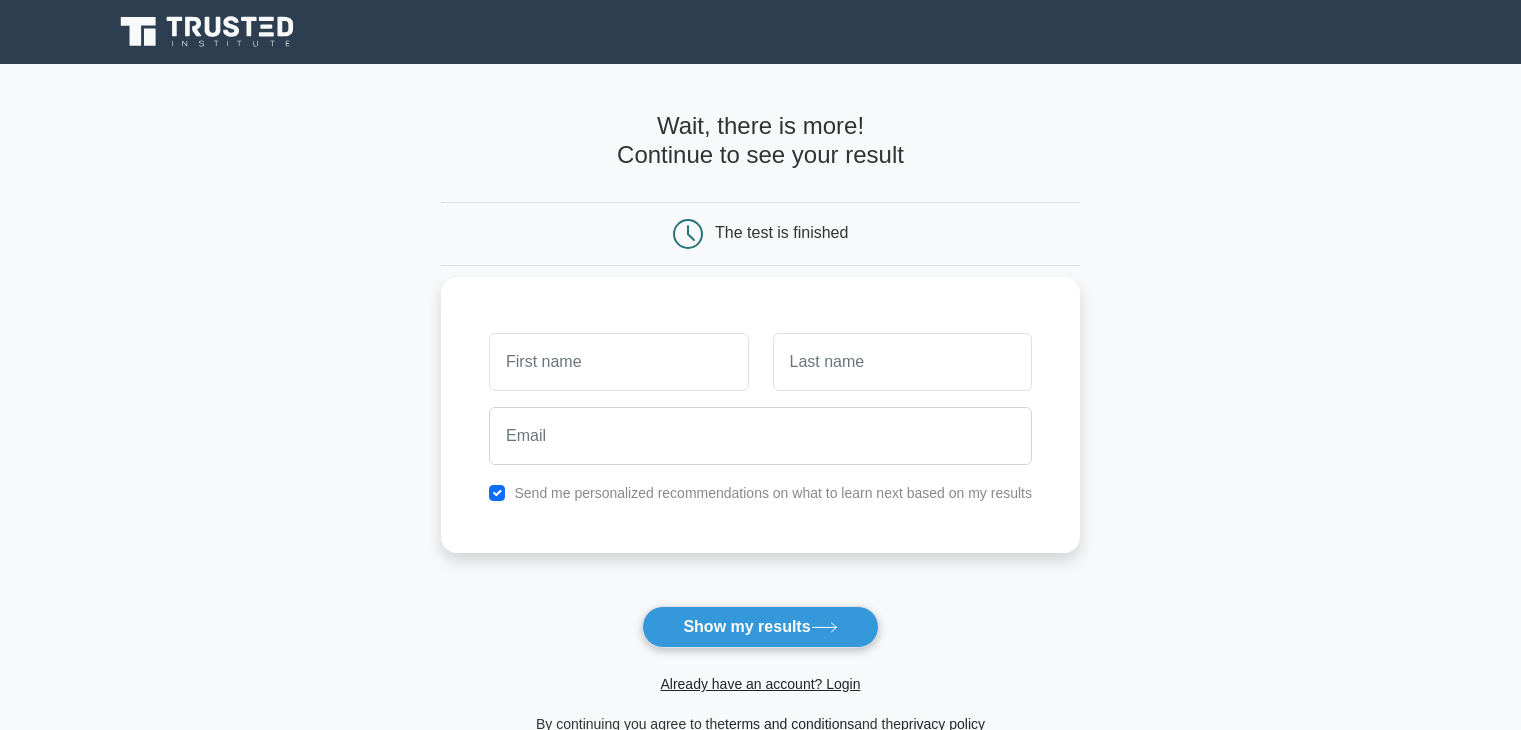 scroll, scrollTop: 0, scrollLeft: 0, axis: both 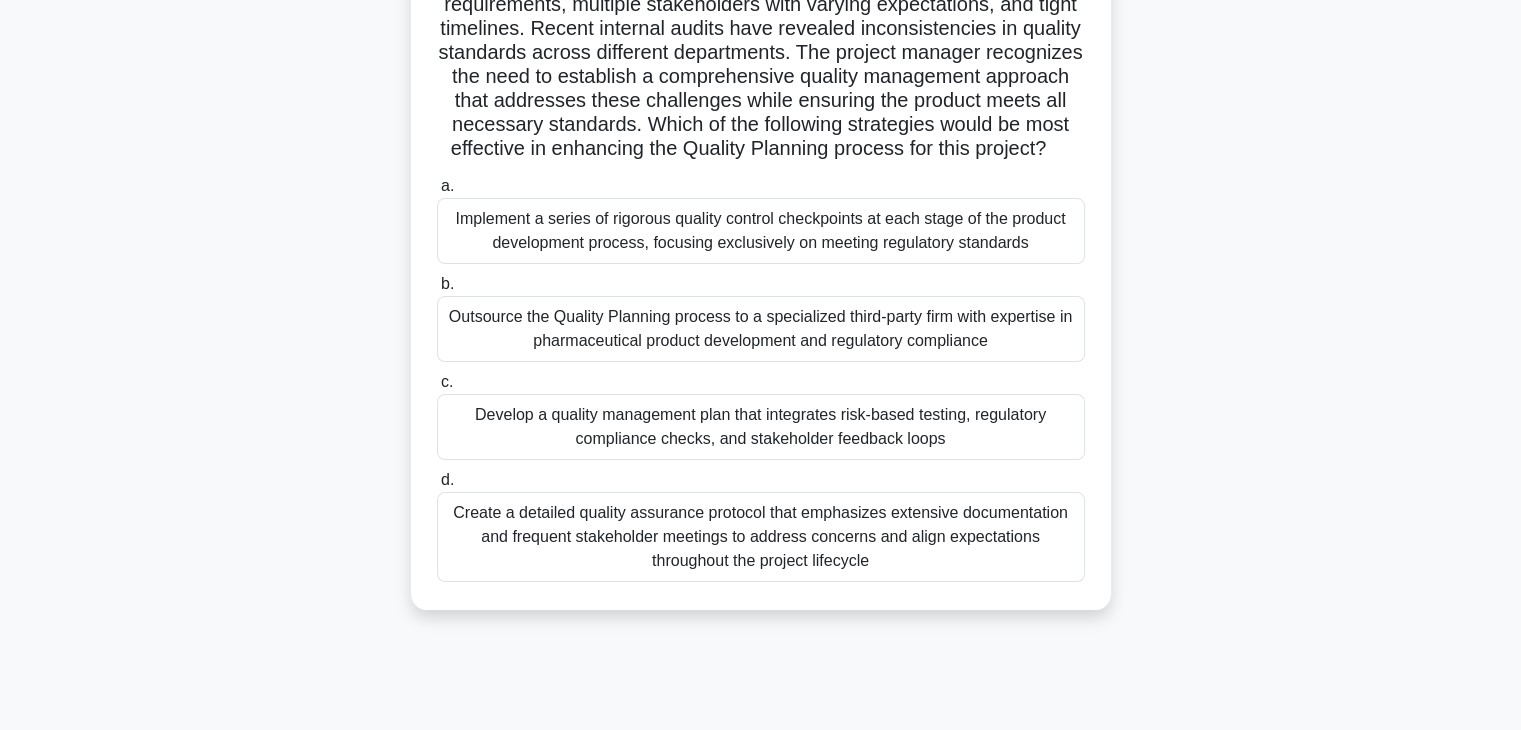 click on "Develop a quality management plan that integrates risk-based testing, regulatory compliance checks, and stakeholder feedback loops" at bounding box center [761, 427] 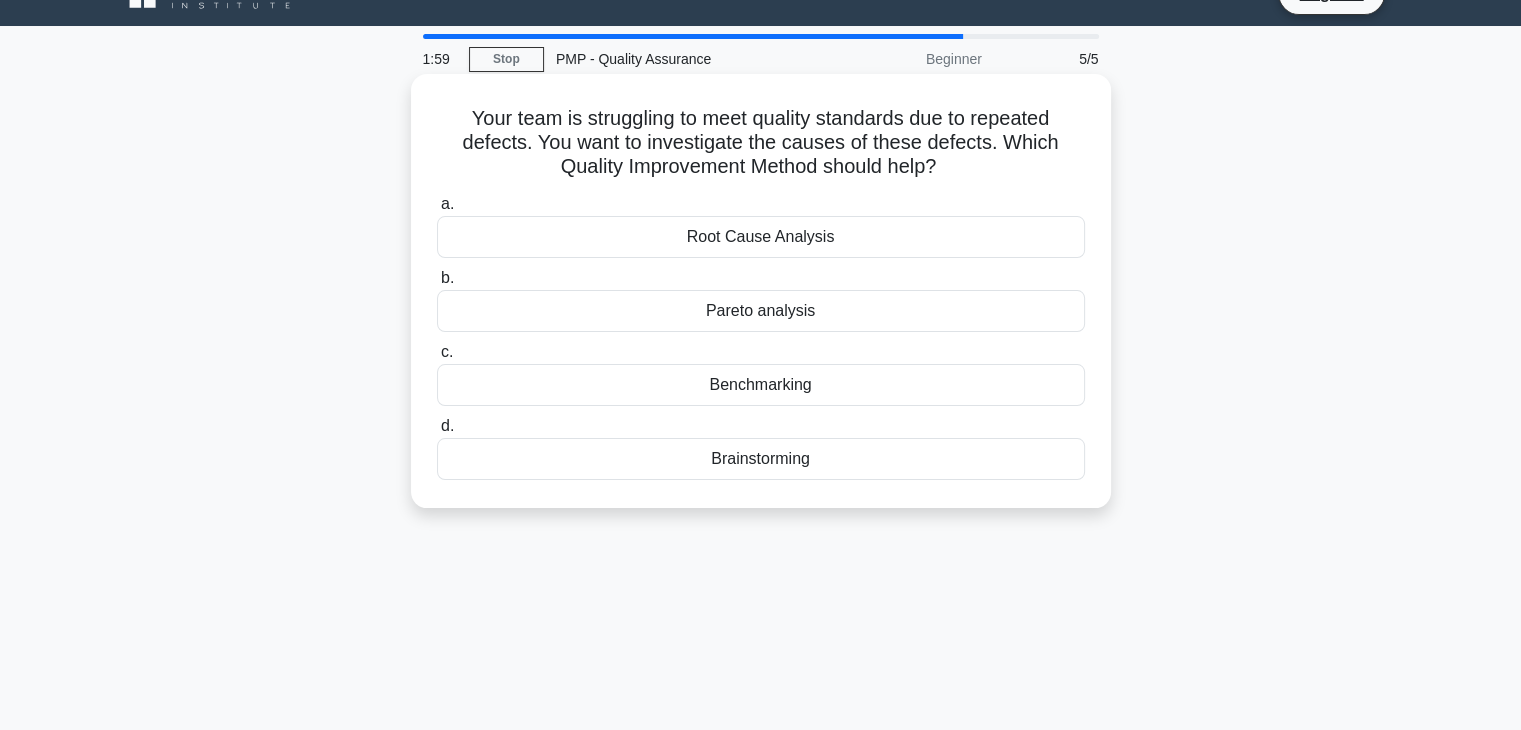 scroll, scrollTop: 0, scrollLeft: 0, axis: both 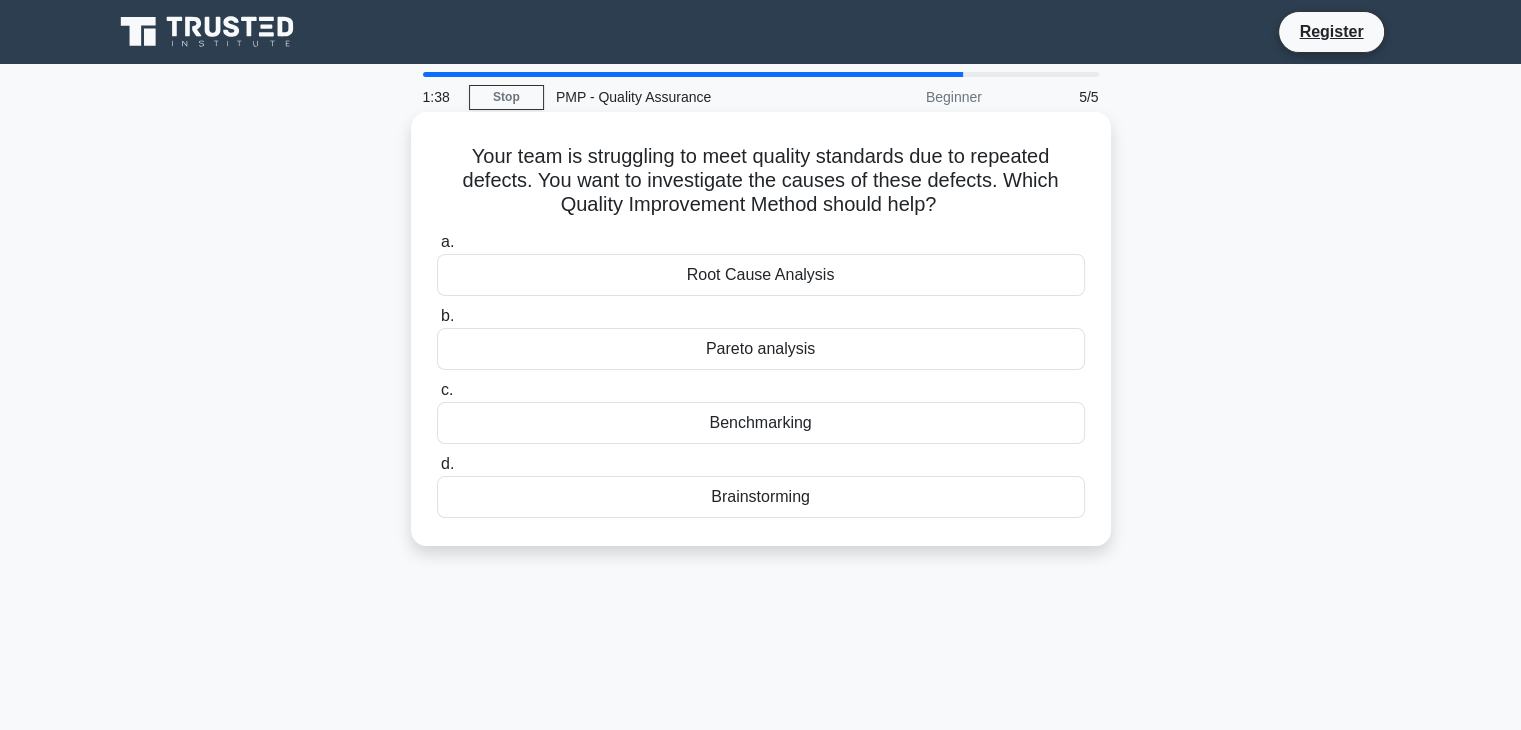 click on "Root Cause Analysis" at bounding box center [761, 275] 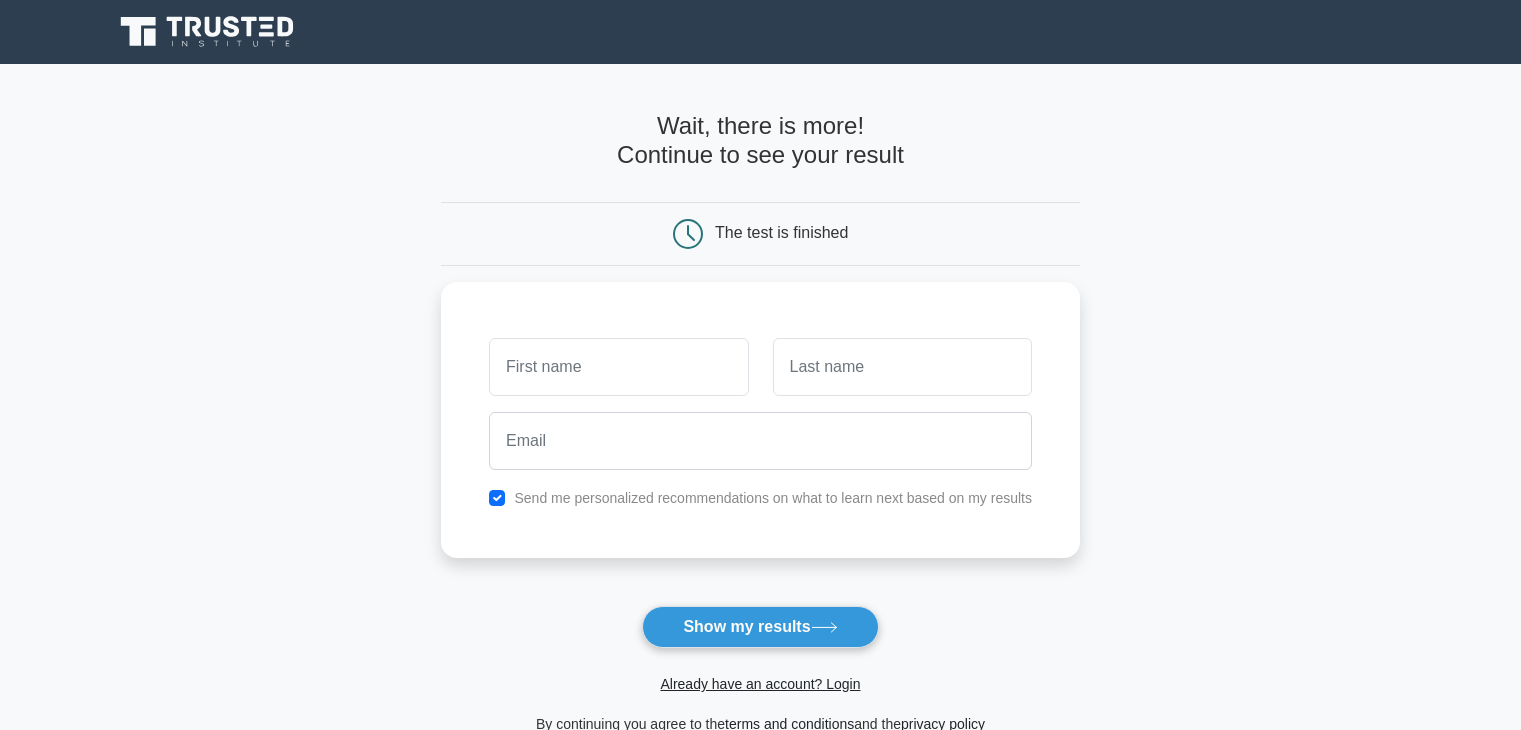 scroll, scrollTop: 0, scrollLeft: 0, axis: both 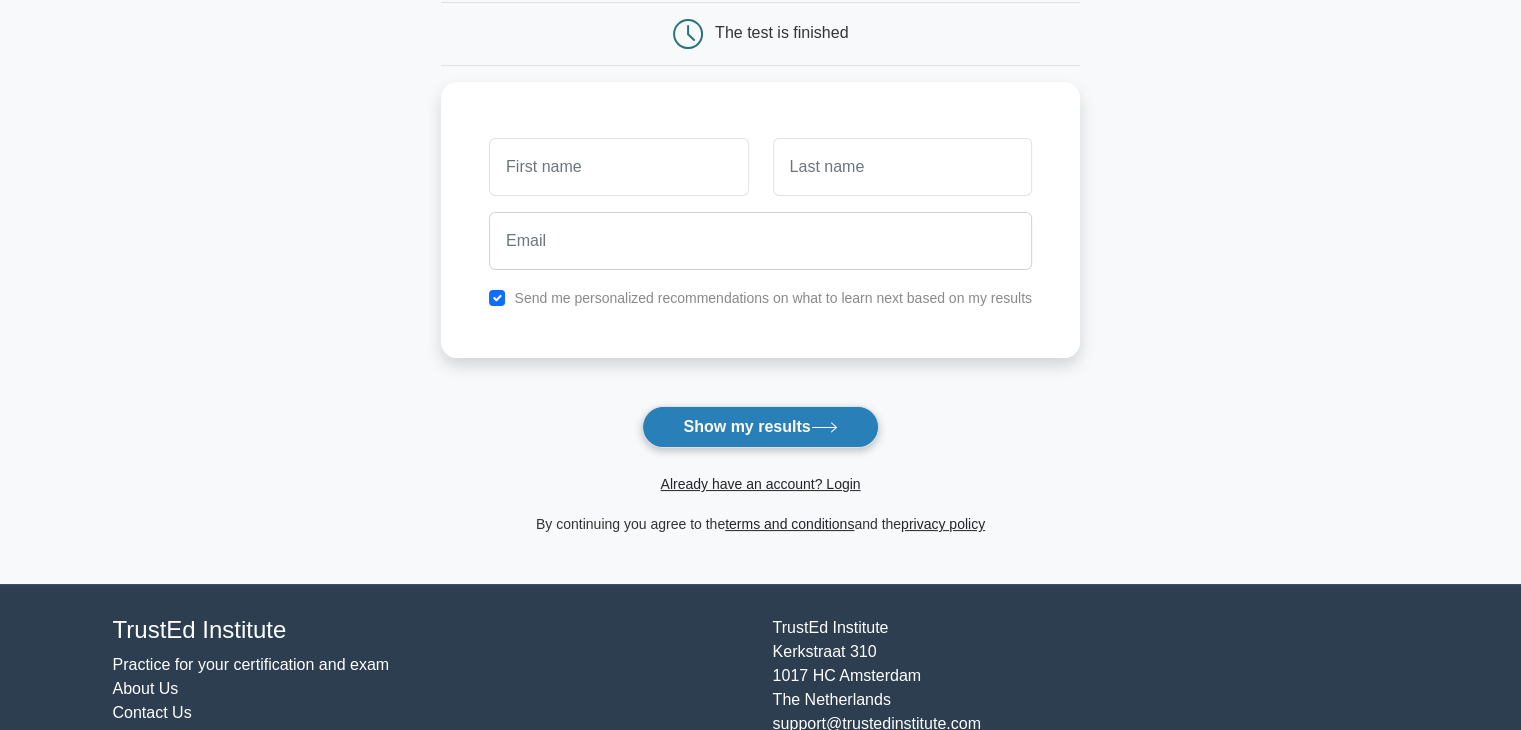 click on "Show my results" at bounding box center (760, 427) 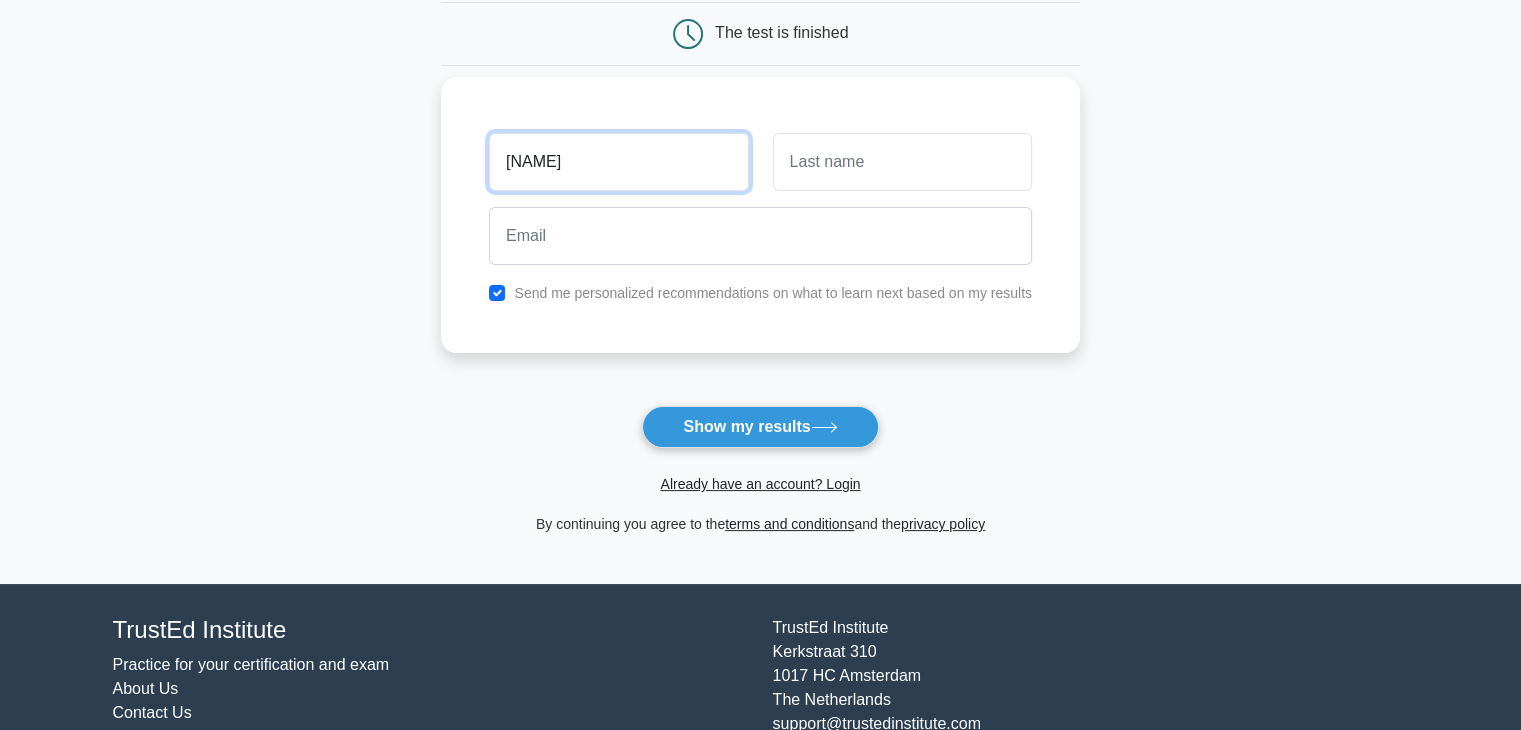 type on "umra" 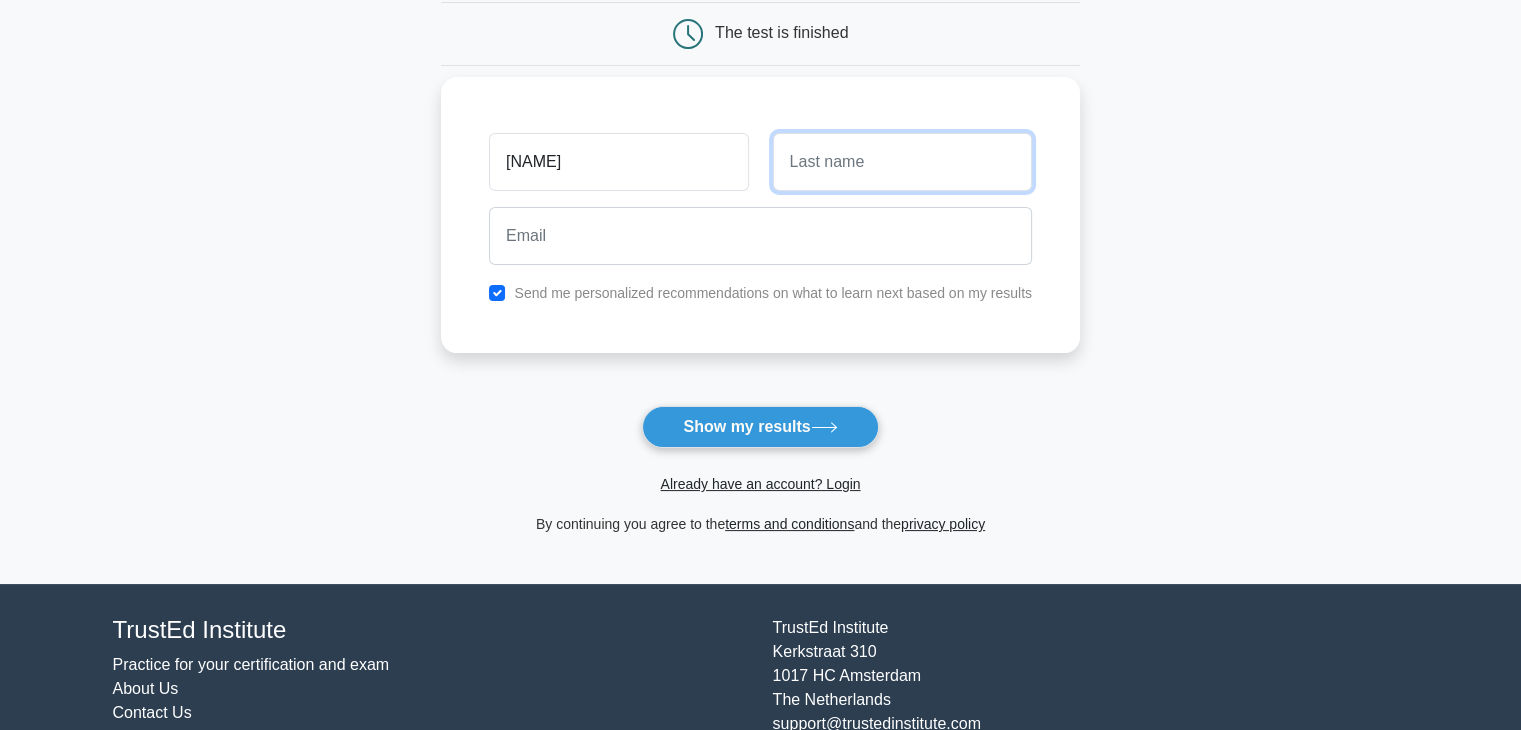 click at bounding box center (902, 162) 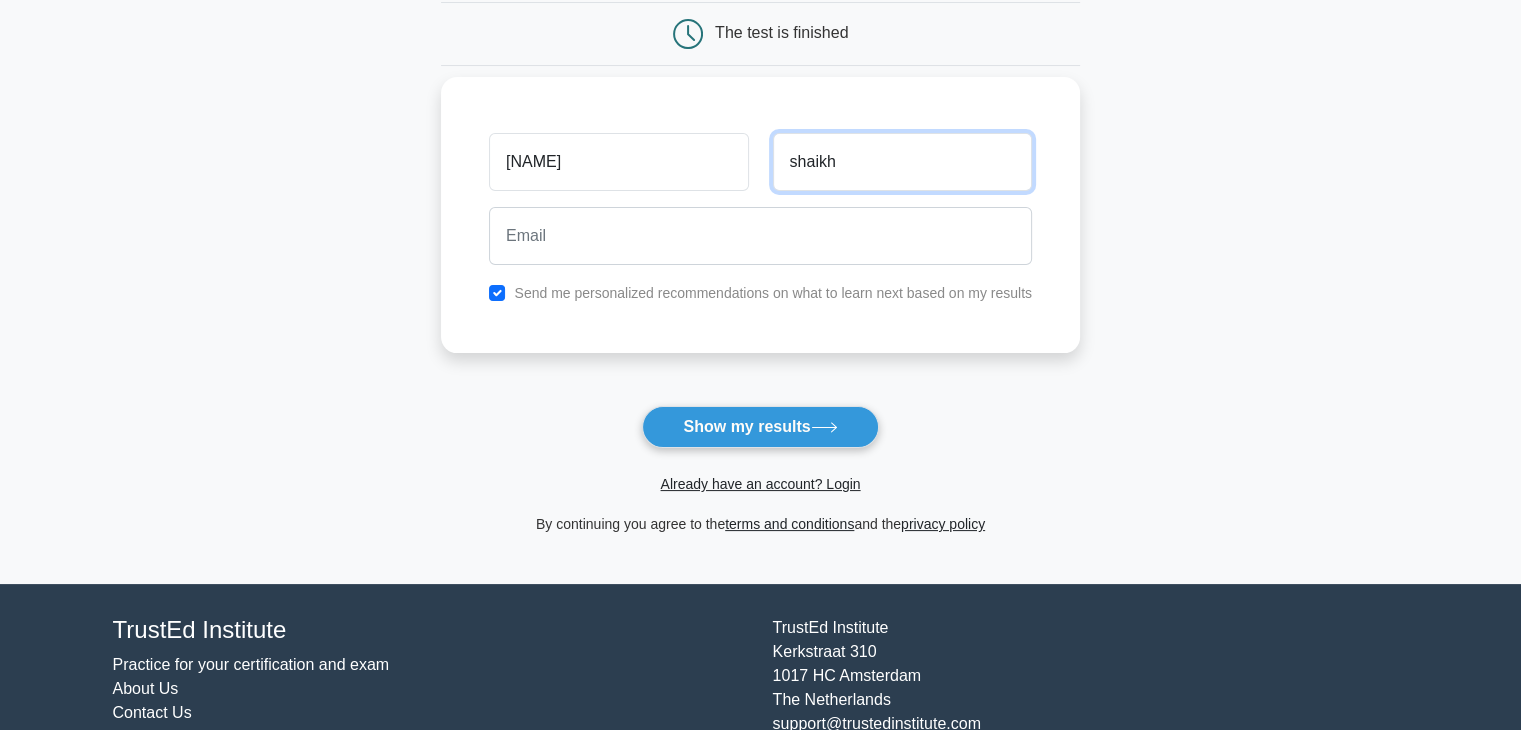 type on "shaikh" 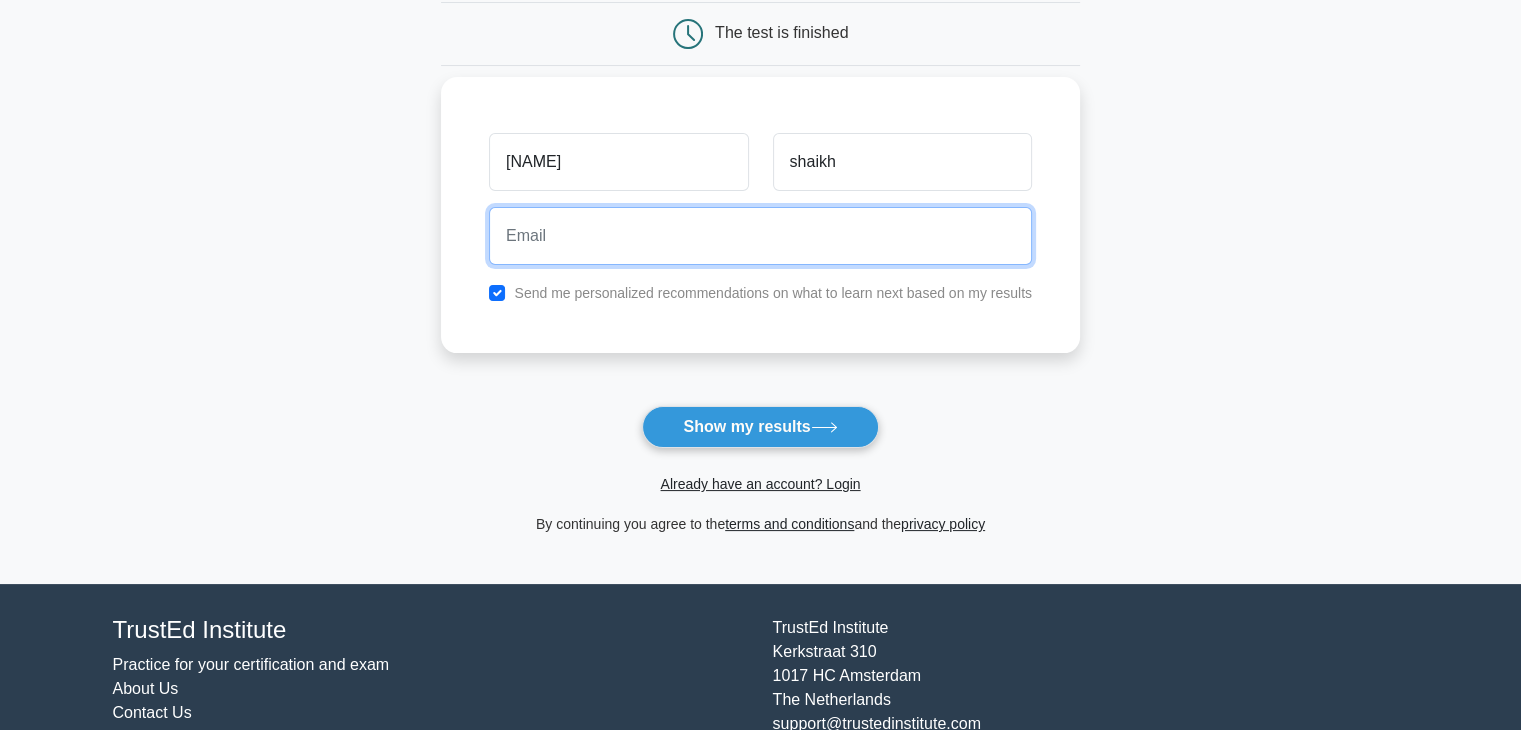 click at bounding box center [760, 236] 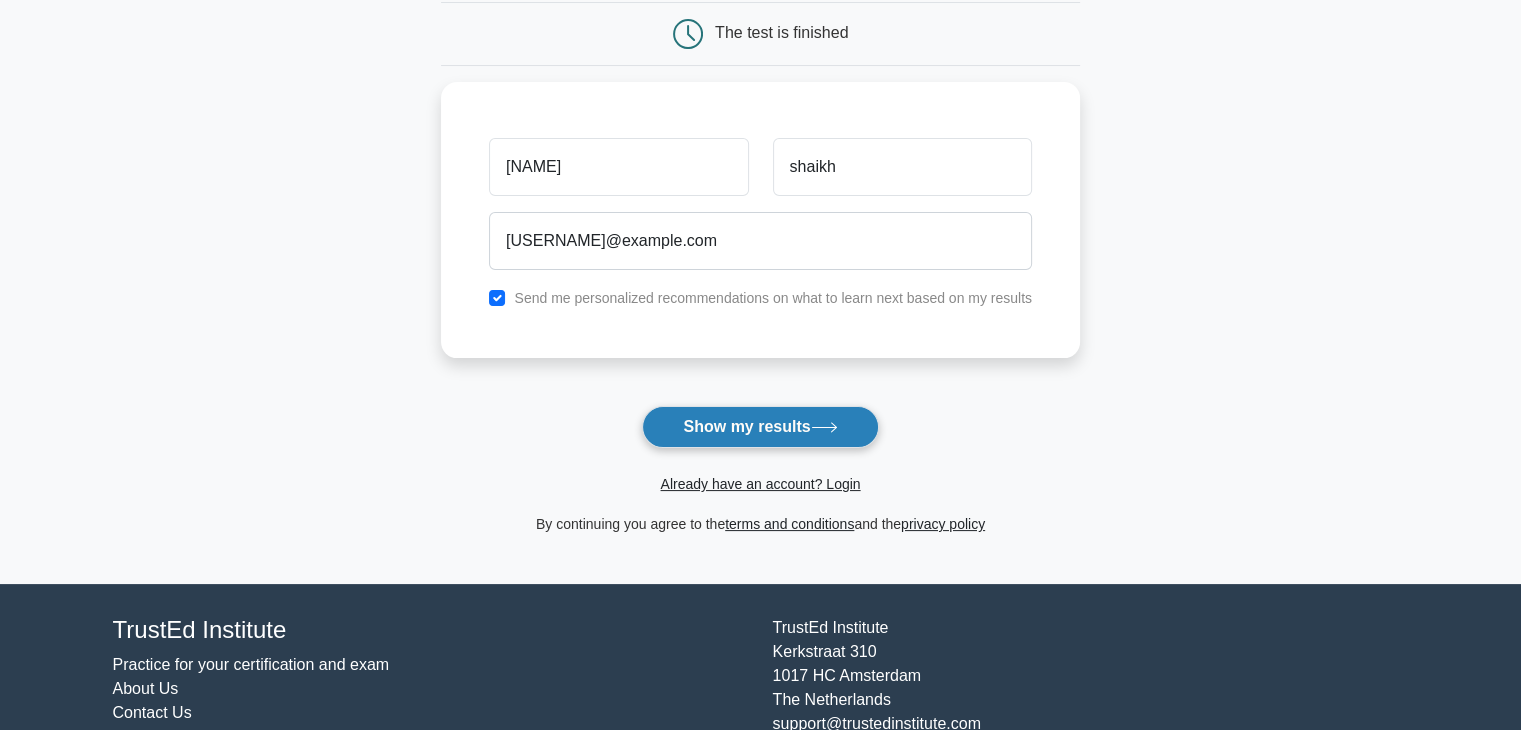 click on "Show my results" at bounding box center [760, 427] 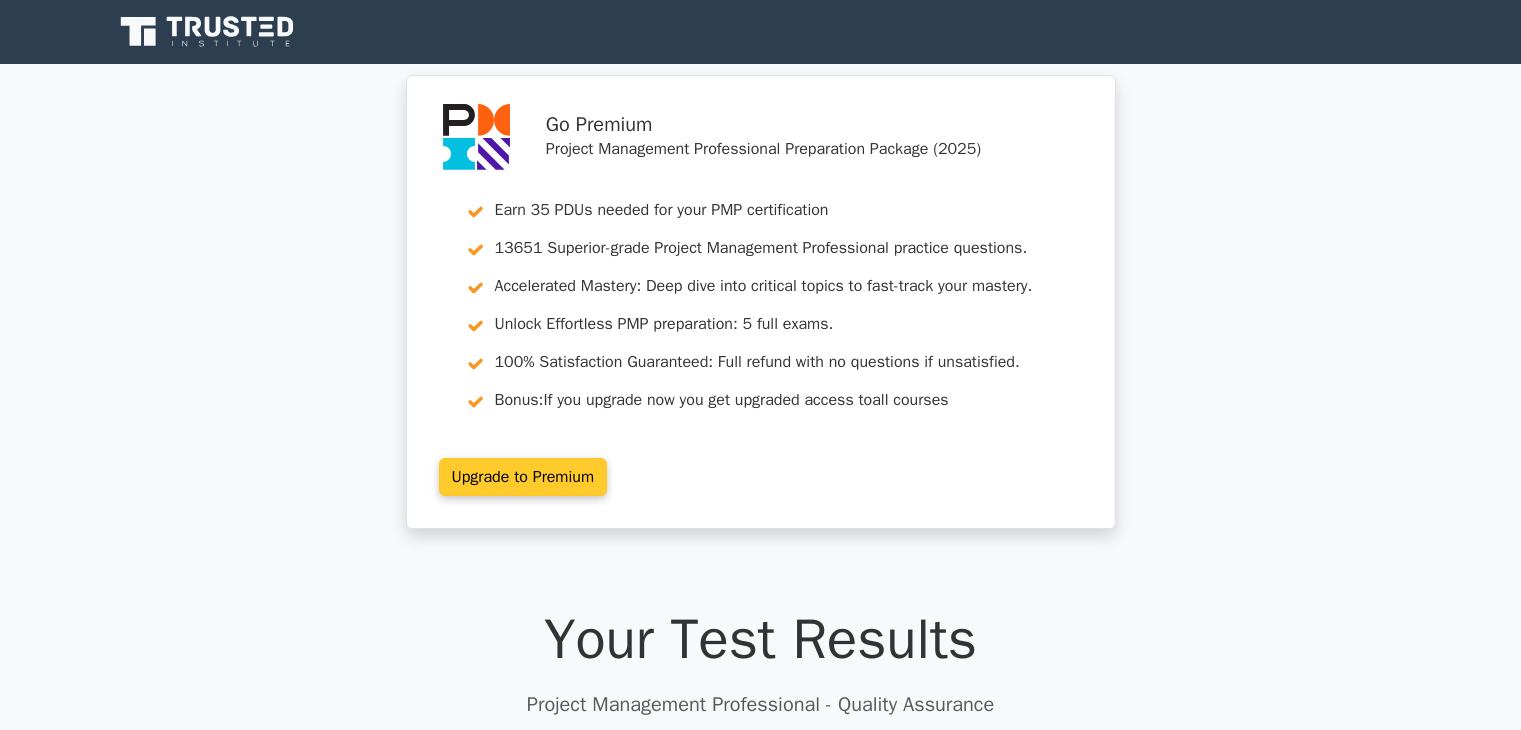 scroll, scrollTop: 0, scrollLeft: 0, axis: both 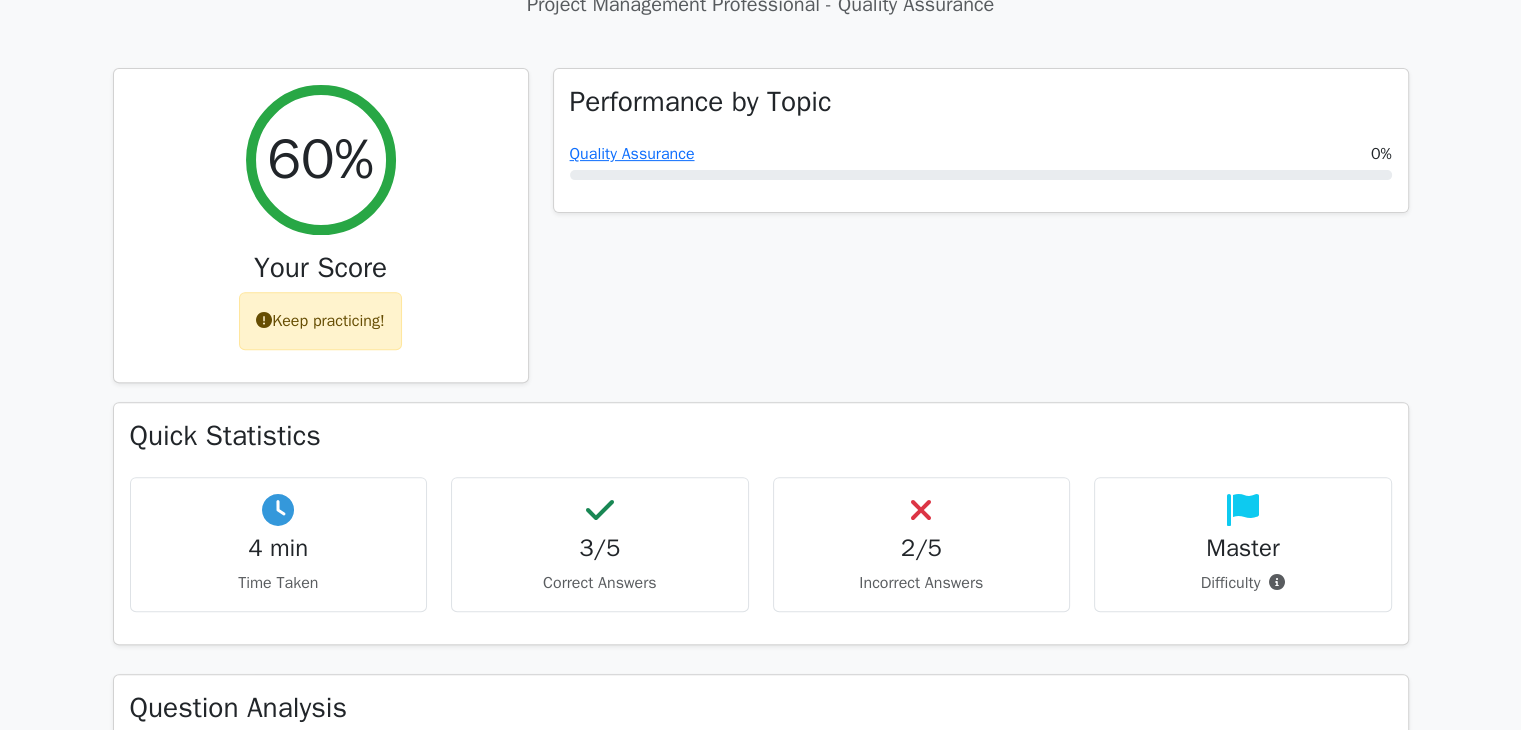 click on "2/5" at bounding box center [922, 548] 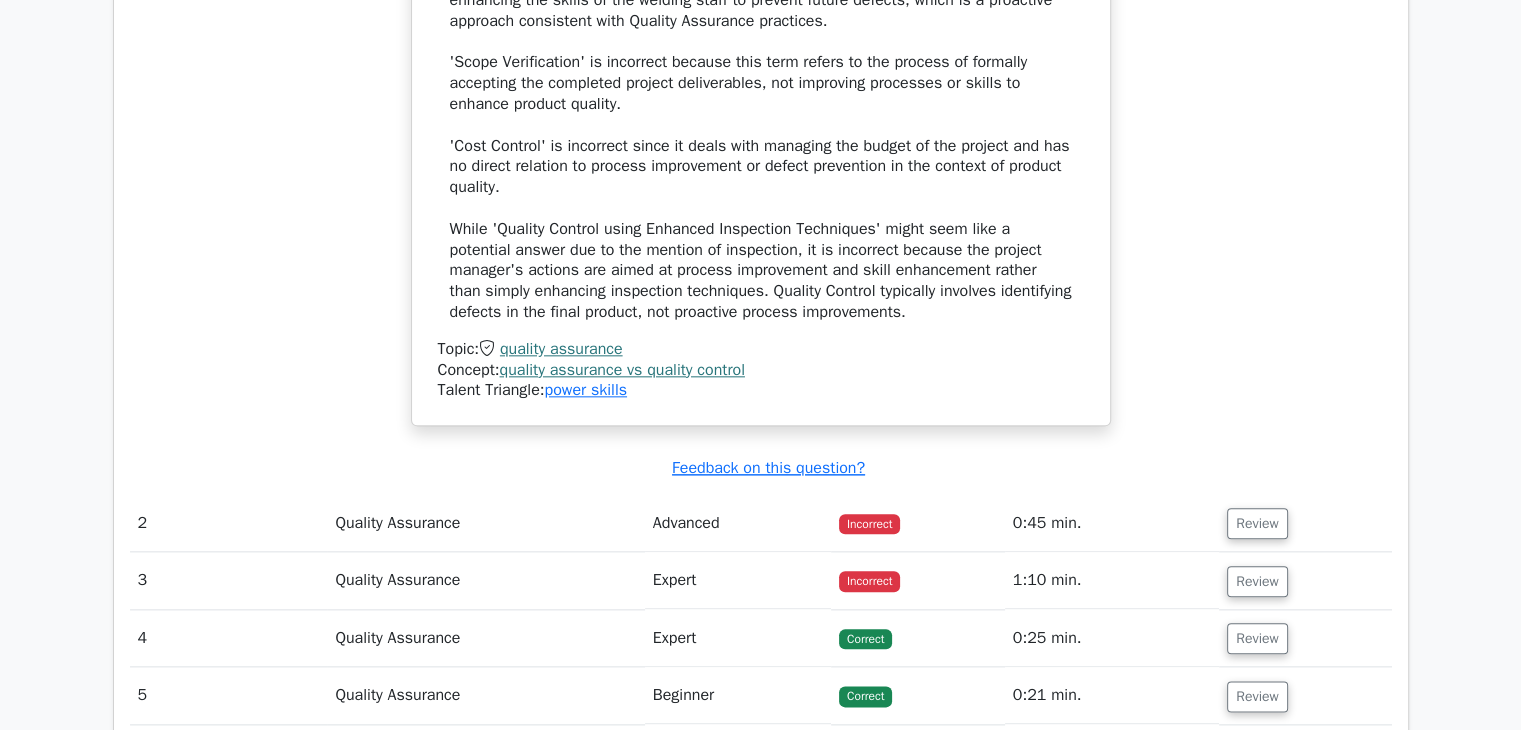 scroll, scrollTop: 2300, scrollLeft: 0, axis: vertical 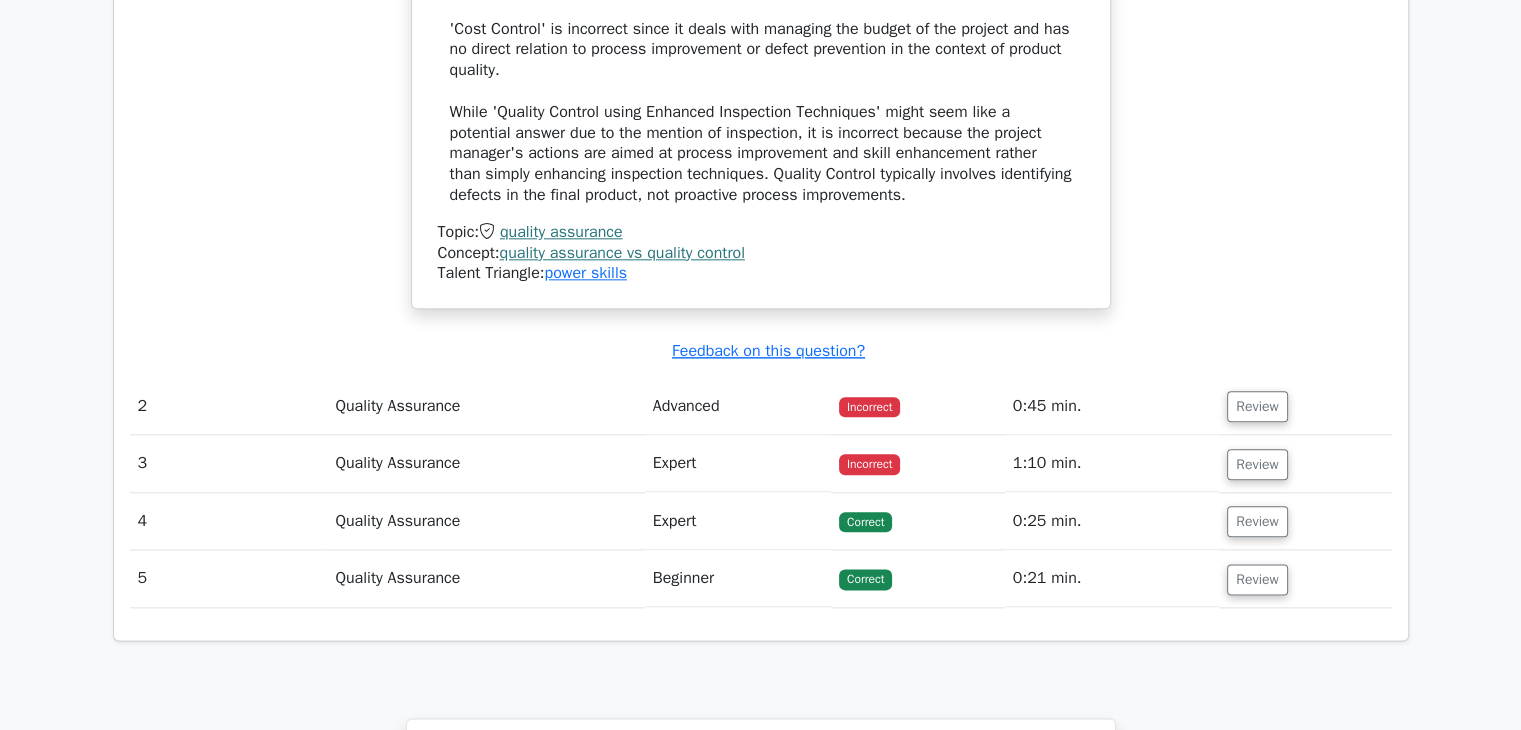 click on "Incorrect" at bounding box center [869, 407] 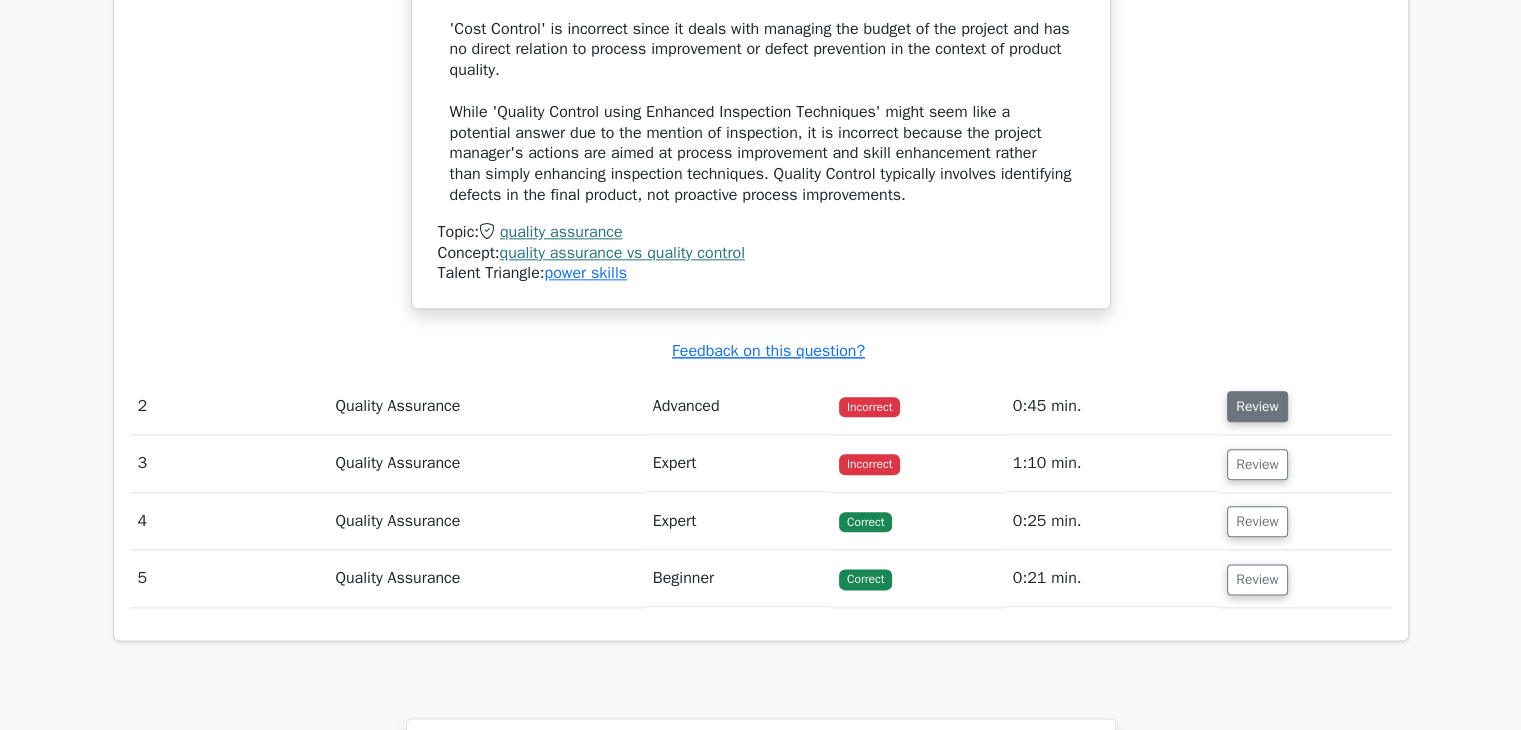 click on "Review" at bounding box center (1257, 406) 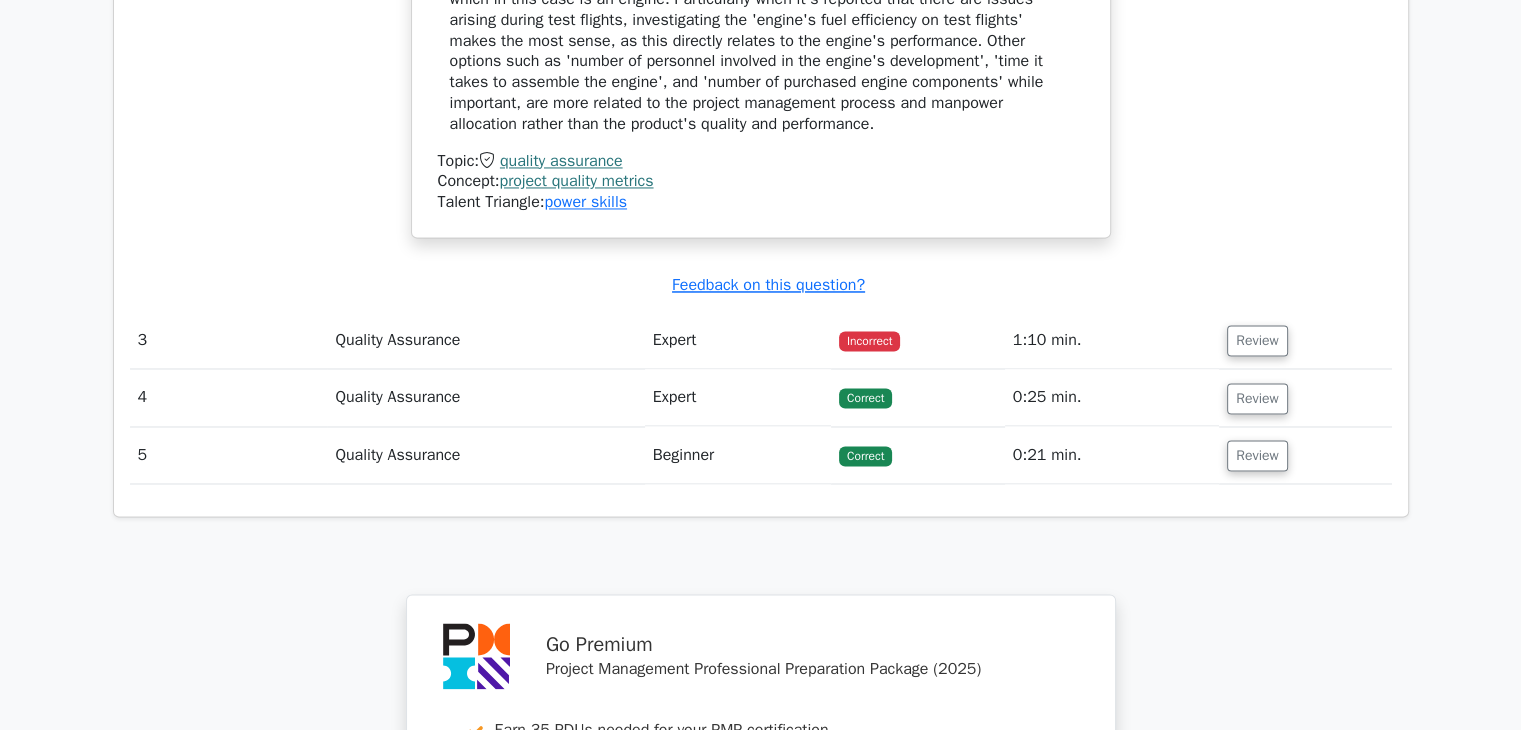 scroll, scrollTop: 3300, scrollLeft: 0, axis: vertical 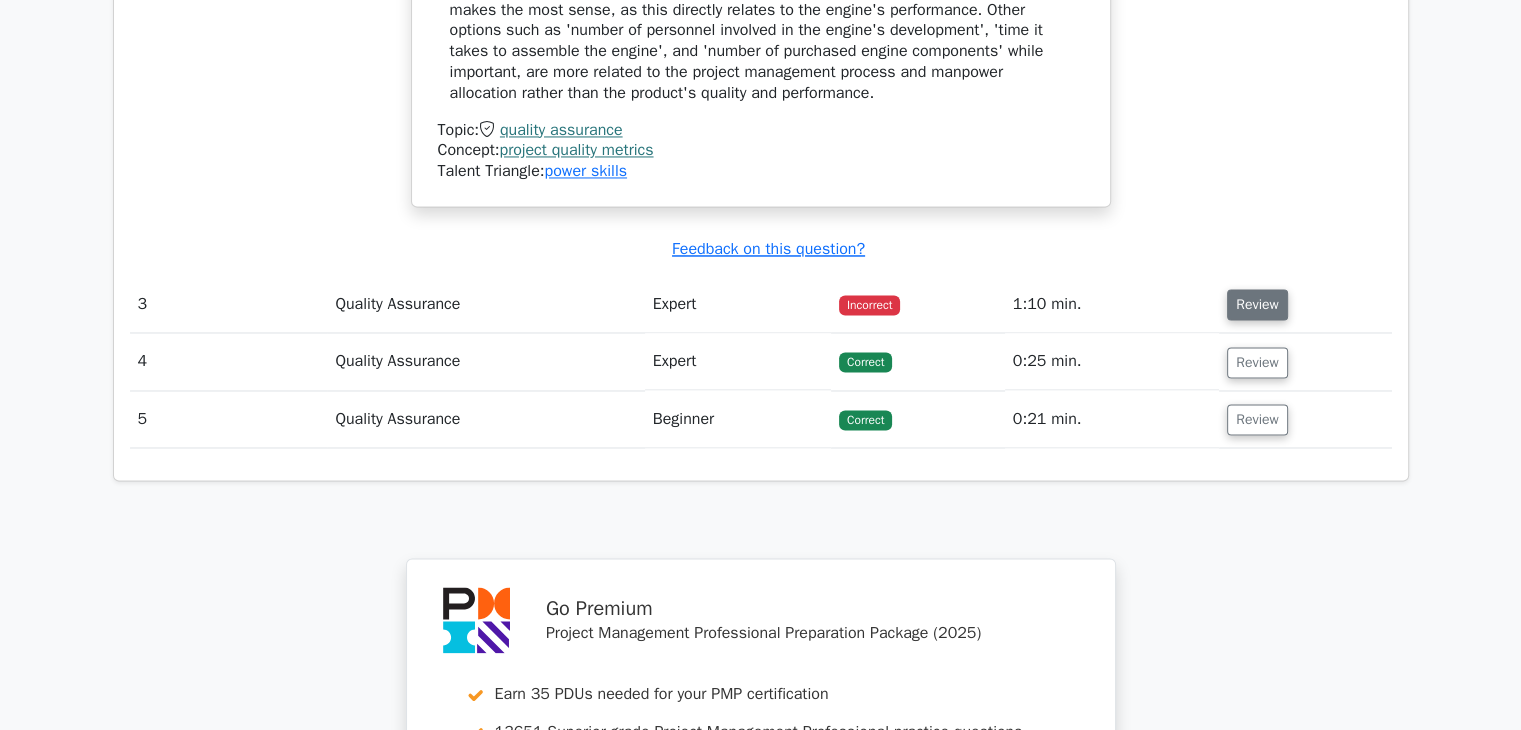 click on "Review" at bounding box center [1257, 304] 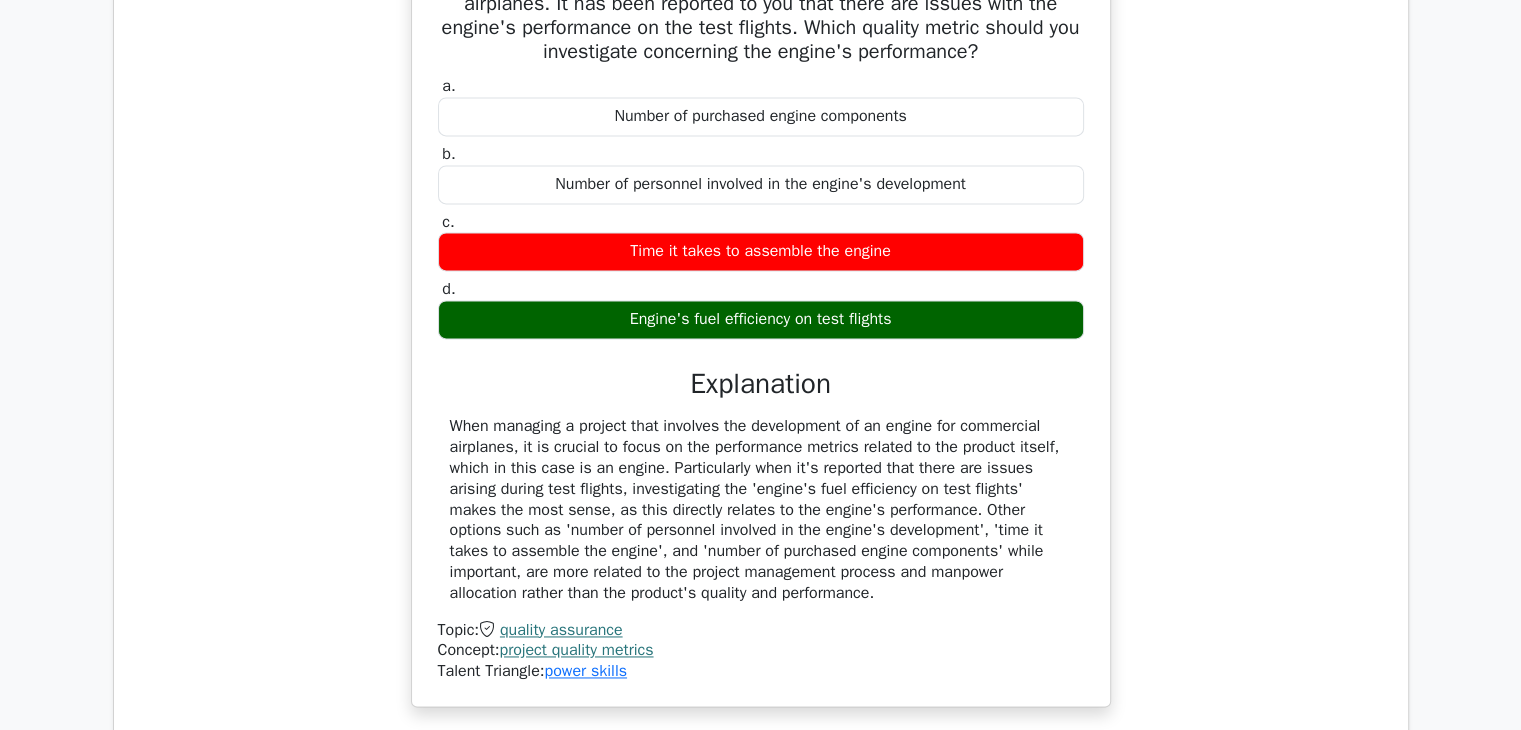 scroll, scrollTop: 2700, scrollLeft: 0, axis: vertical 